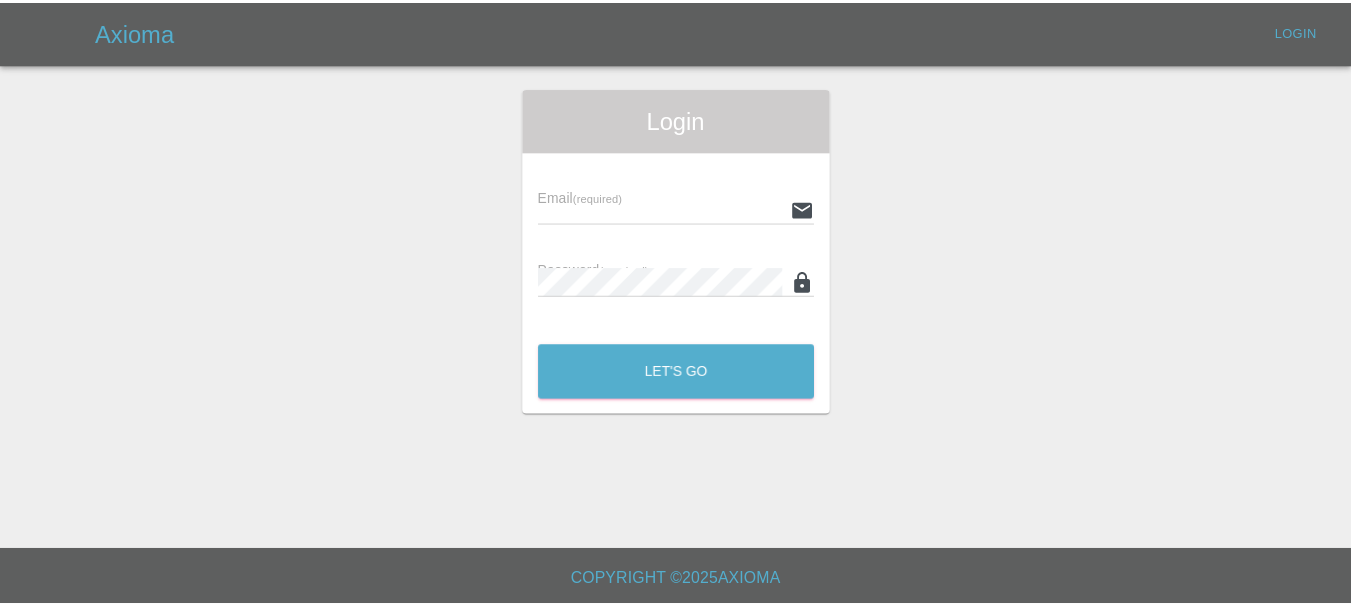 scroll, scrollTop: 0, scrollLeft: 0, axis: both 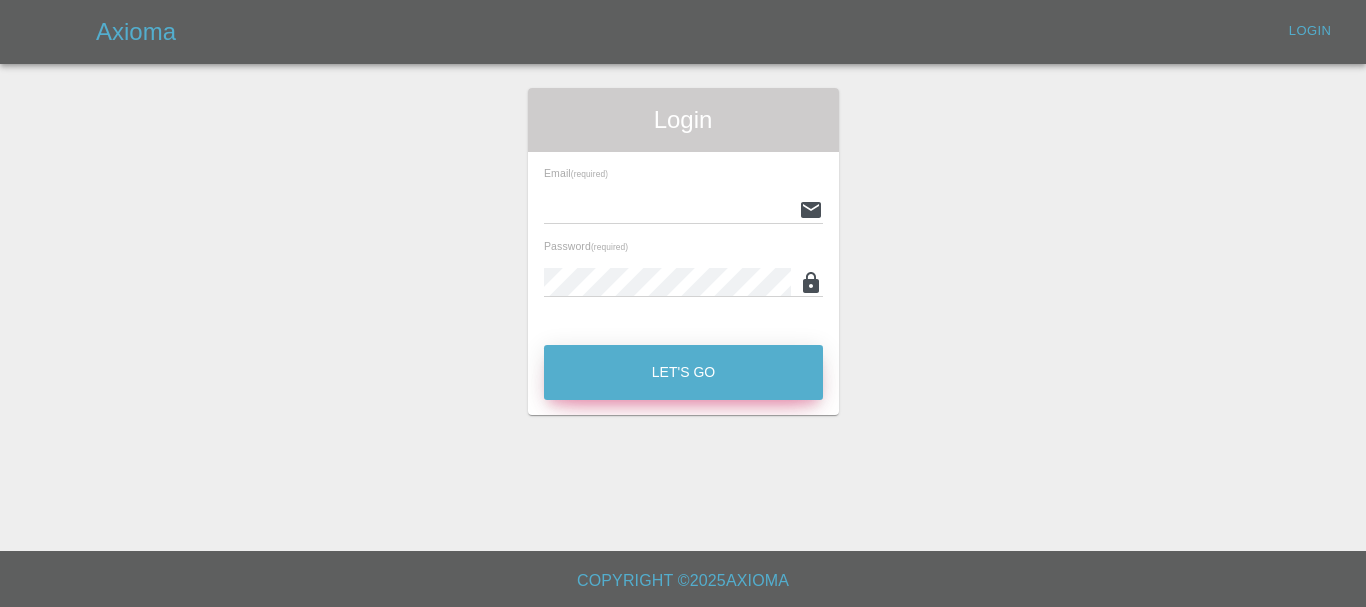type on "info@[EXAMPLE].com" 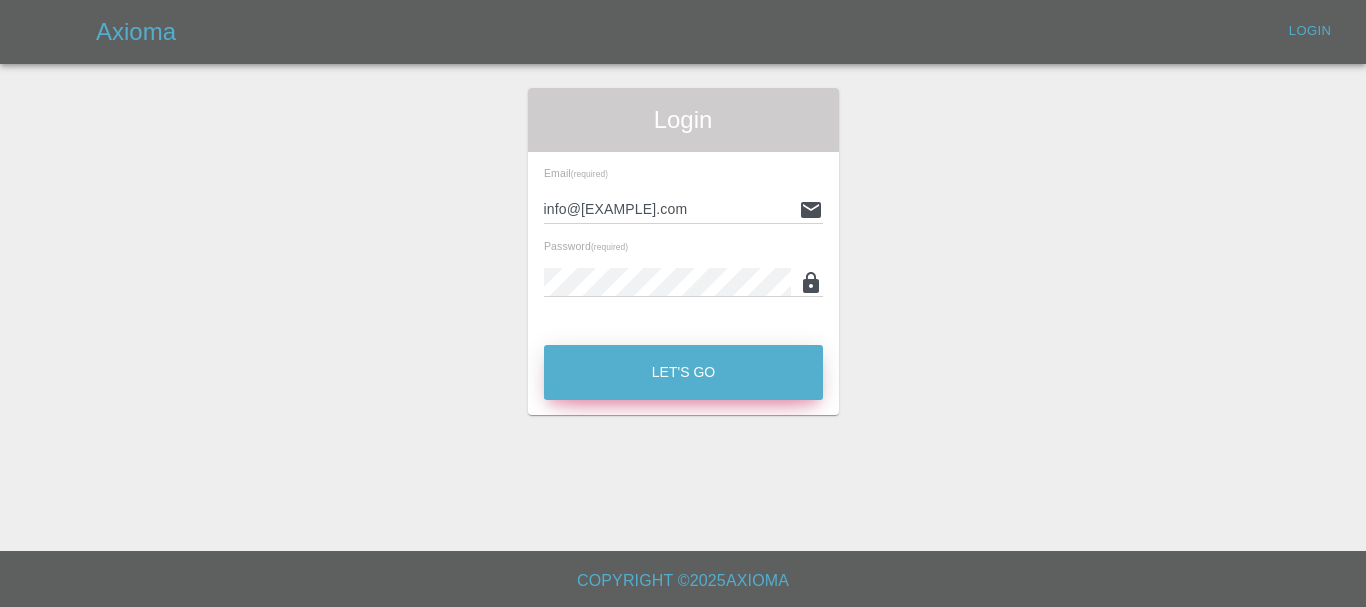click on "Let's Go" at bounding box center (683, 372) 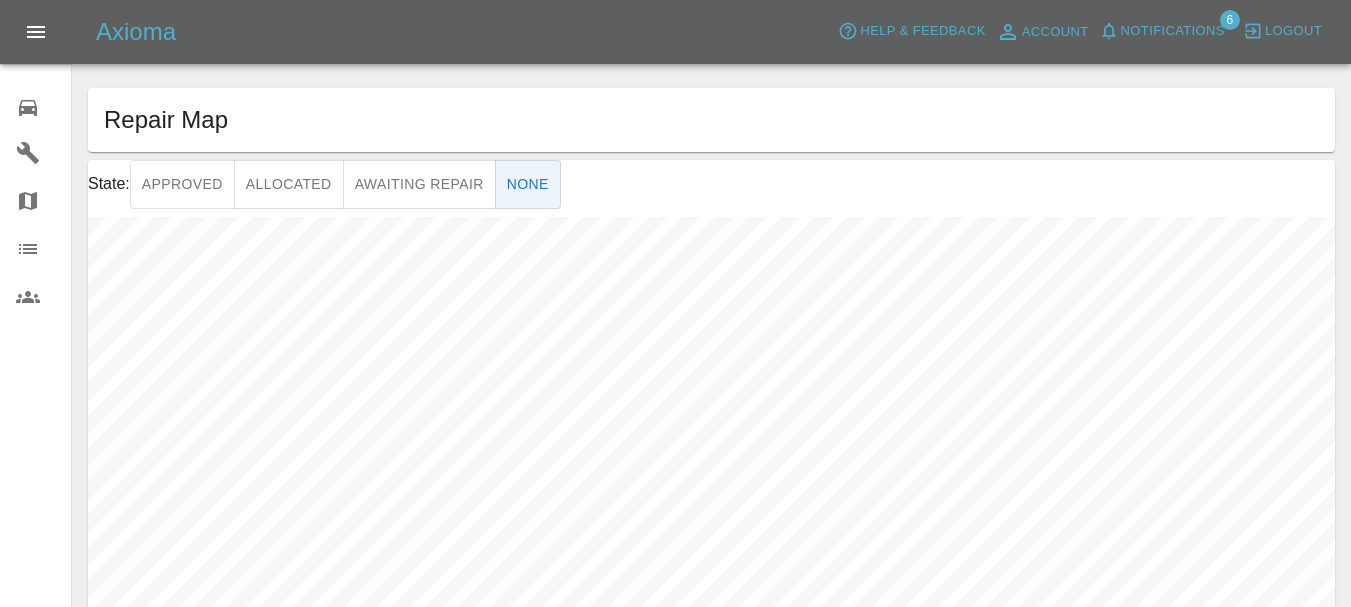 click 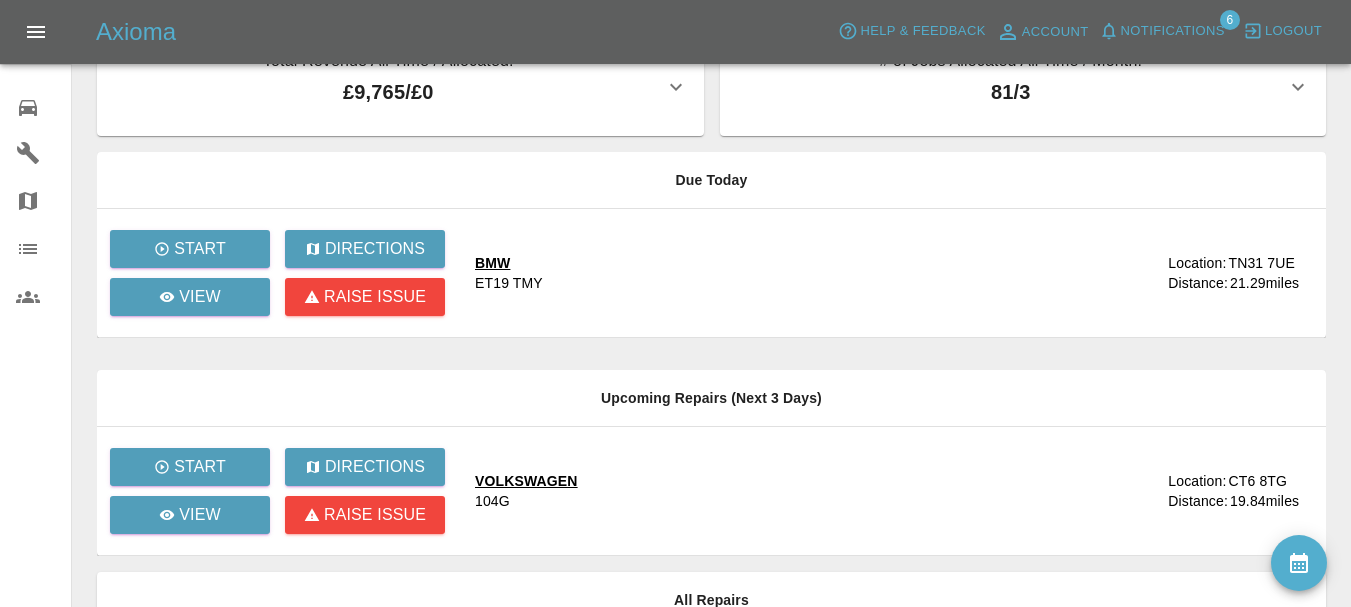 scroll, scrollTop: 100, scrollLeft: 0, axis: vertical 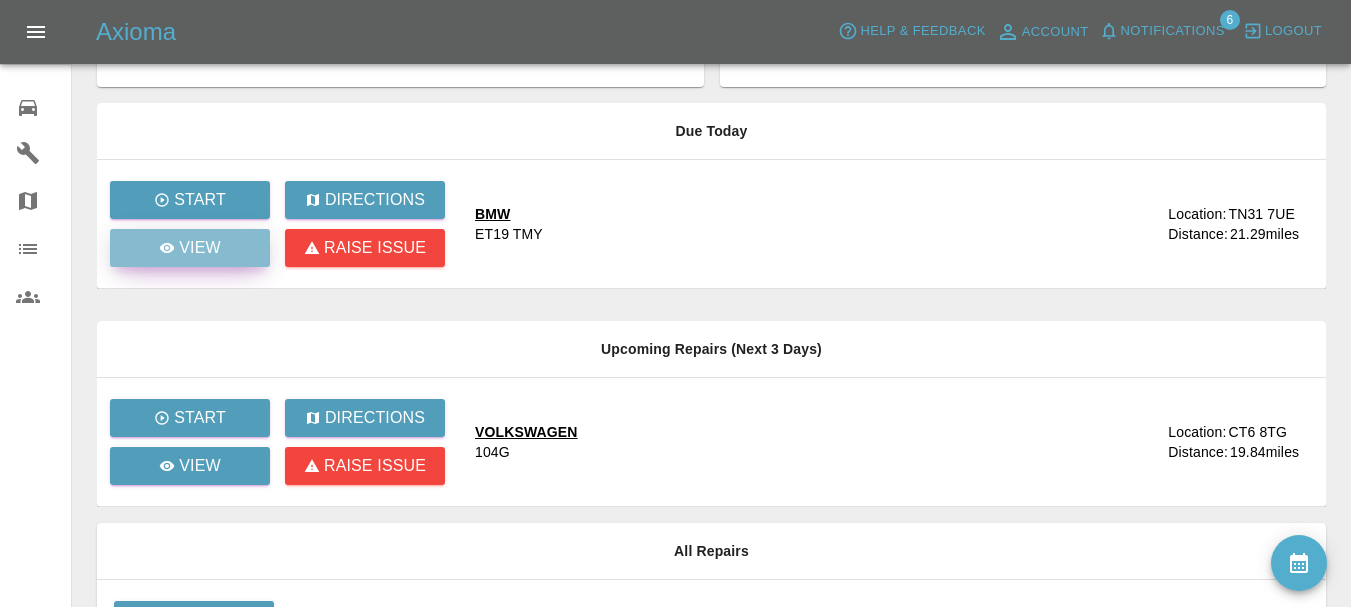 click on "View" at bounding box center [190, 248] 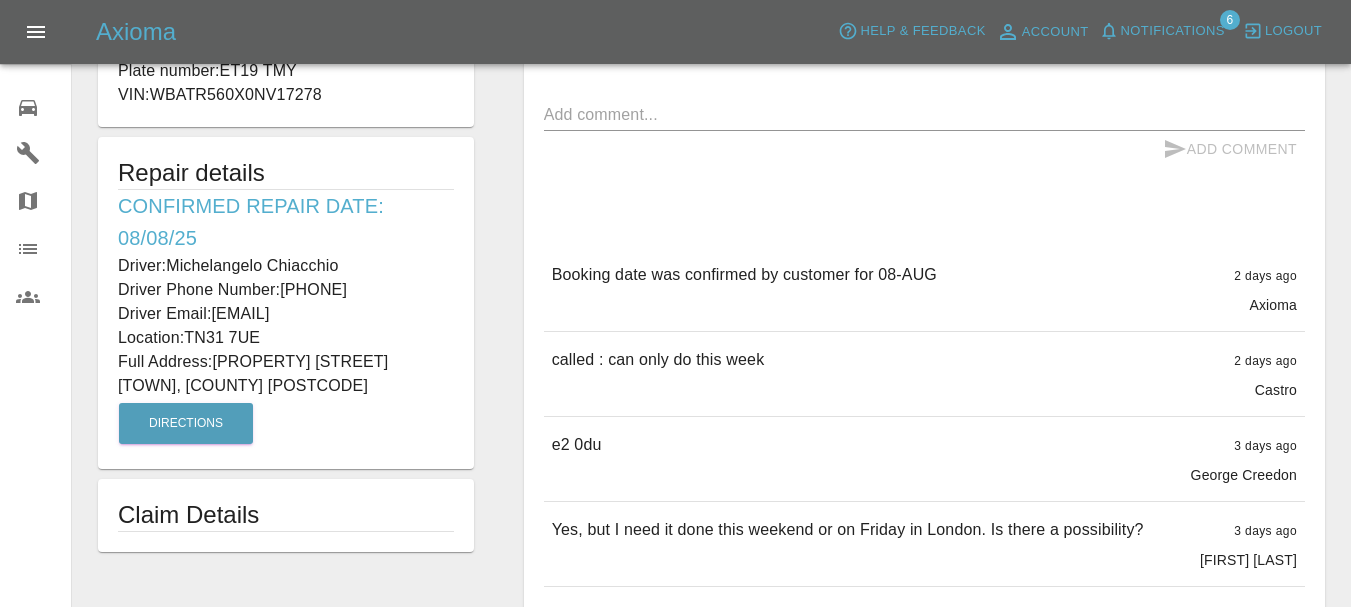 scroll, scrollTop: 500, scrollLeft: 0, axis: vertical 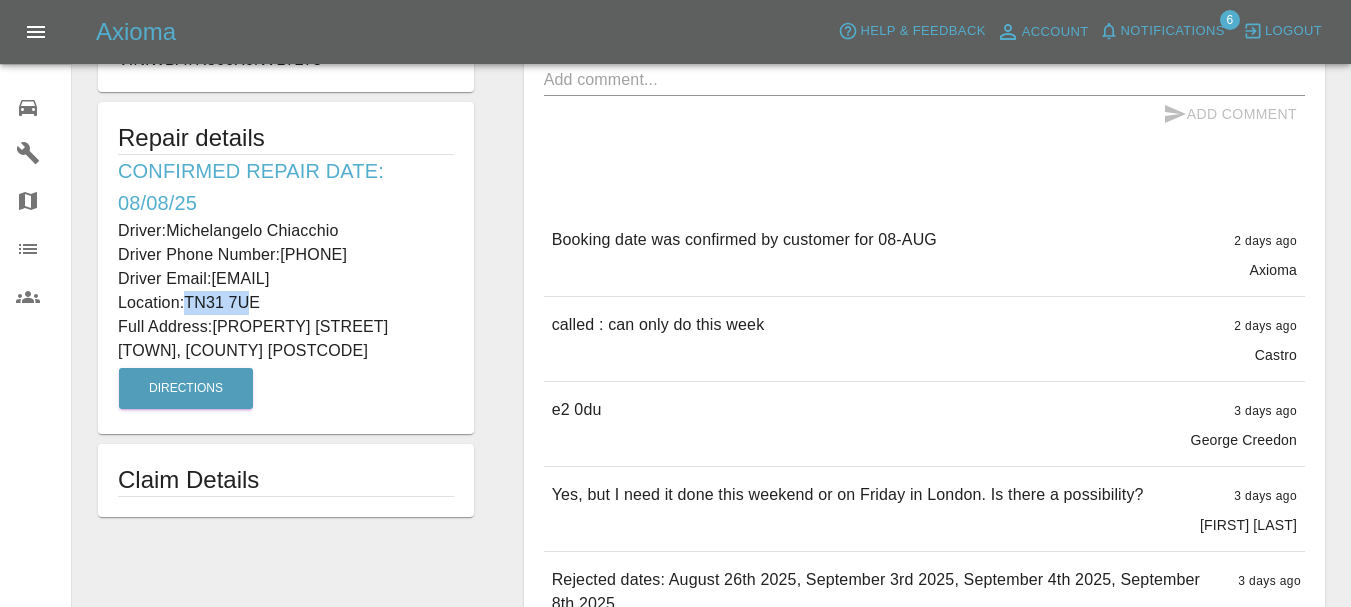 drag, startPoint x: 192, startPoint y: 326, endPoint x: 255, endPoint y: 325, distance: 63.007935 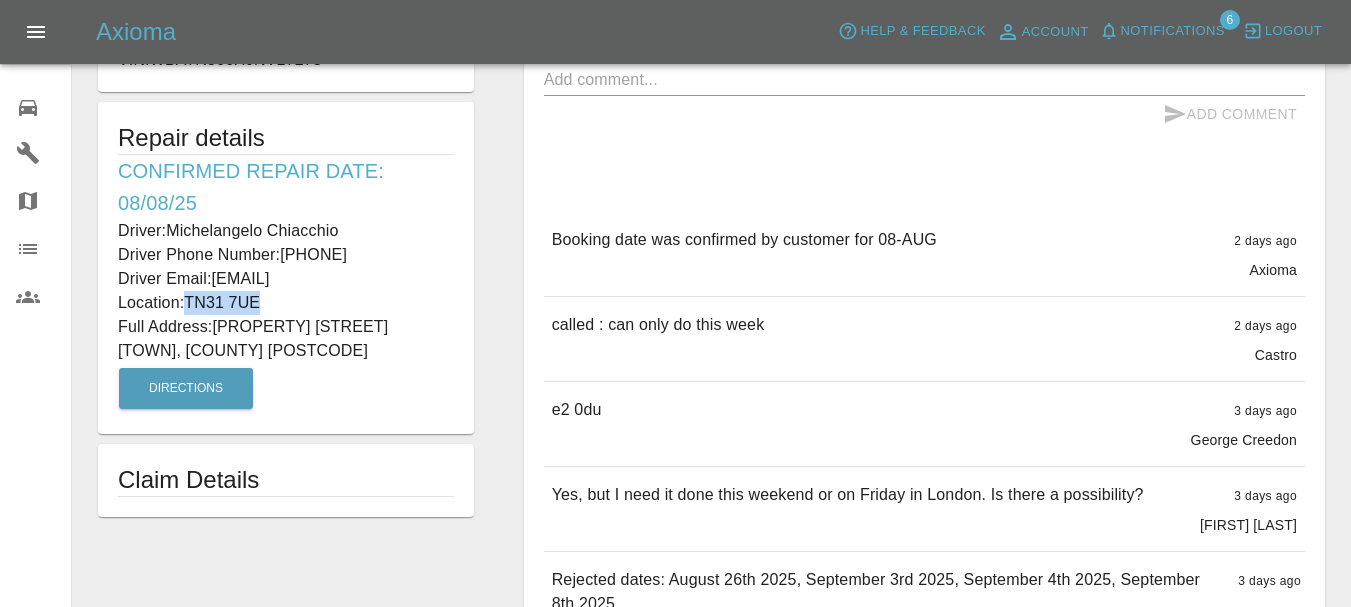 drag, startPoint x: 191, startPoint y: 325, endPoint x: 263, endPoint y: 326, distance: 72.00694 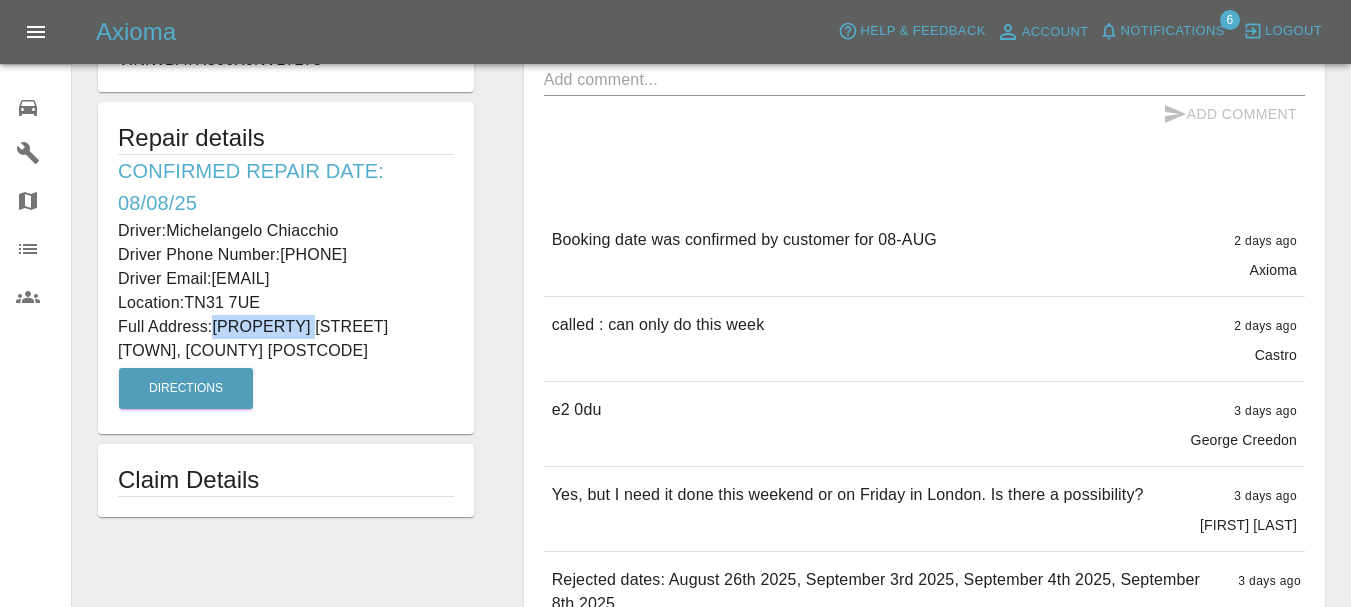 drag, startPoint x: 218, startPoint y: 353, endPoint x: 306, endPoint y: 355, distance: 88.02273 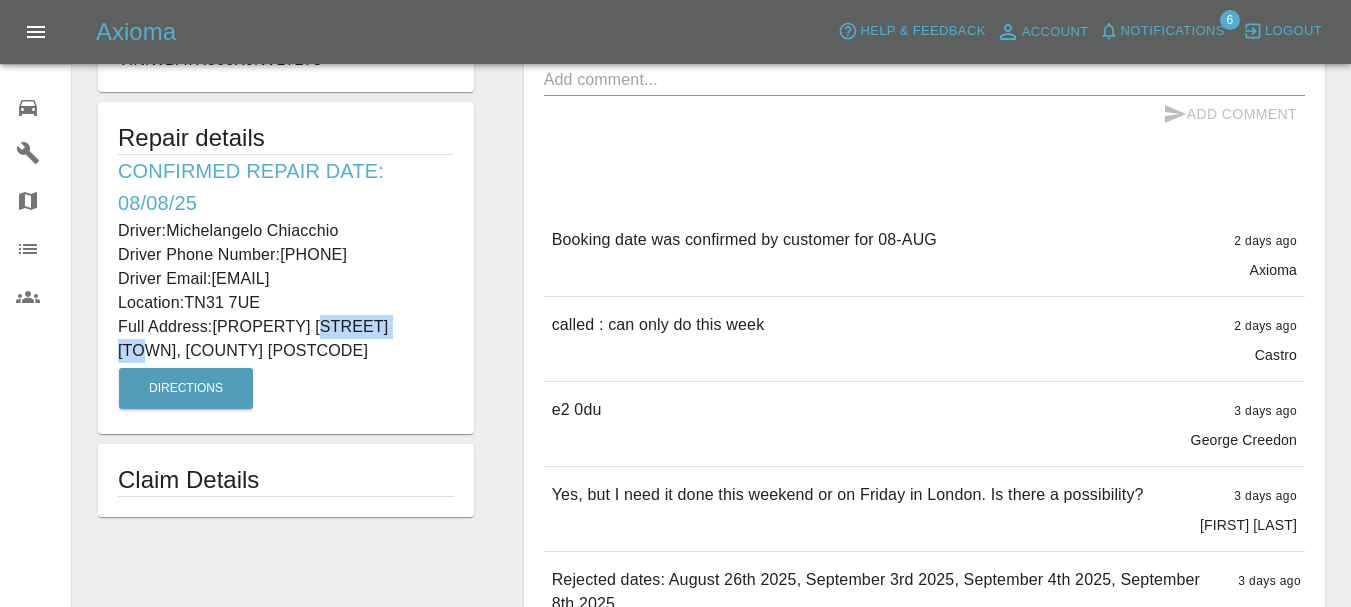 drag, startPoint x: 315, startPoint y: 344, endPoint x: 412, endPoint y: 340, distance: 97.082436 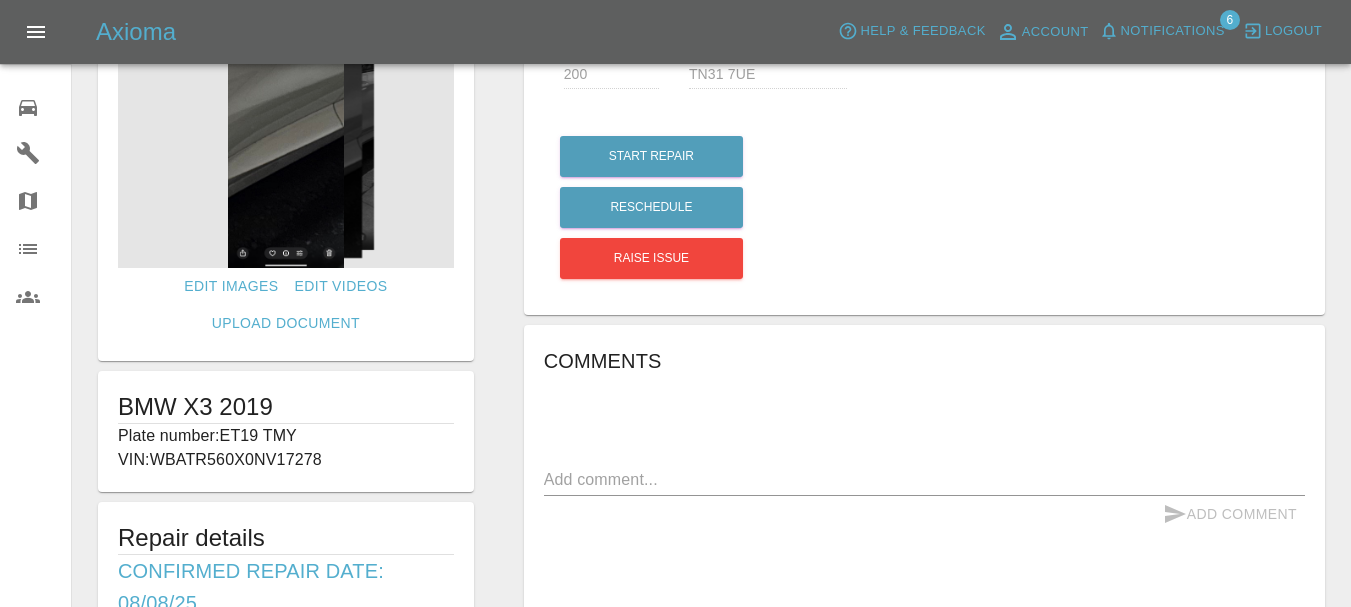 scroll, scrollTop: 0, scrollLeft: 0, axis: both 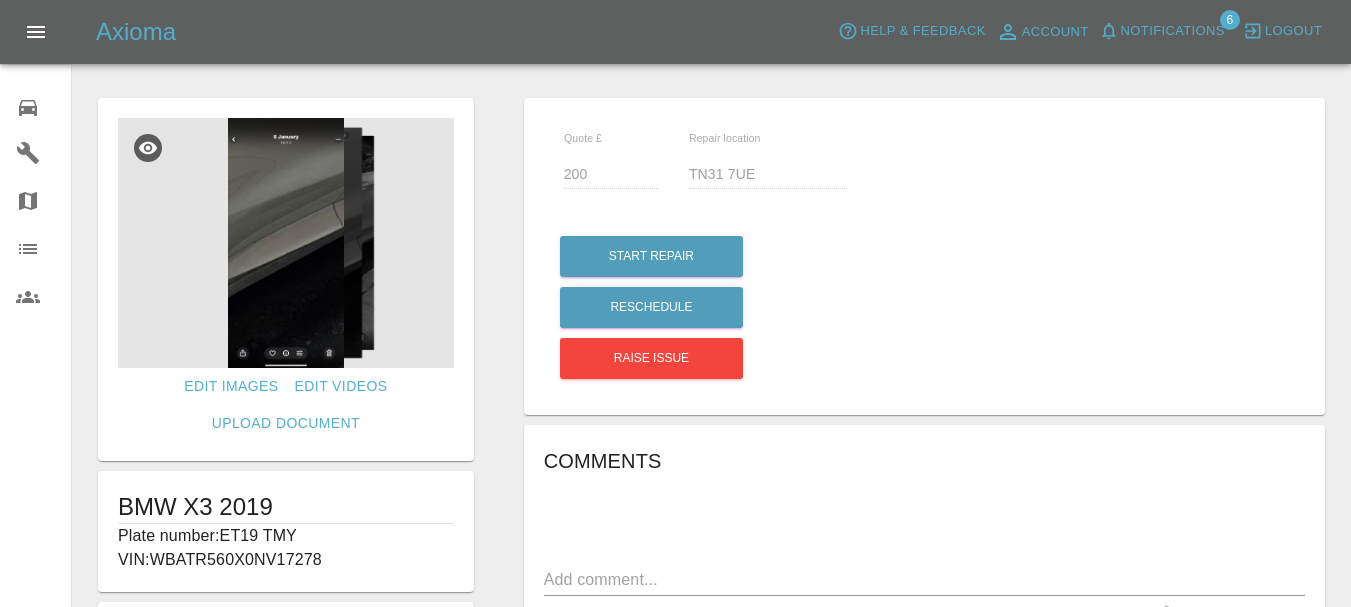 click at bounding box center [286, 243] 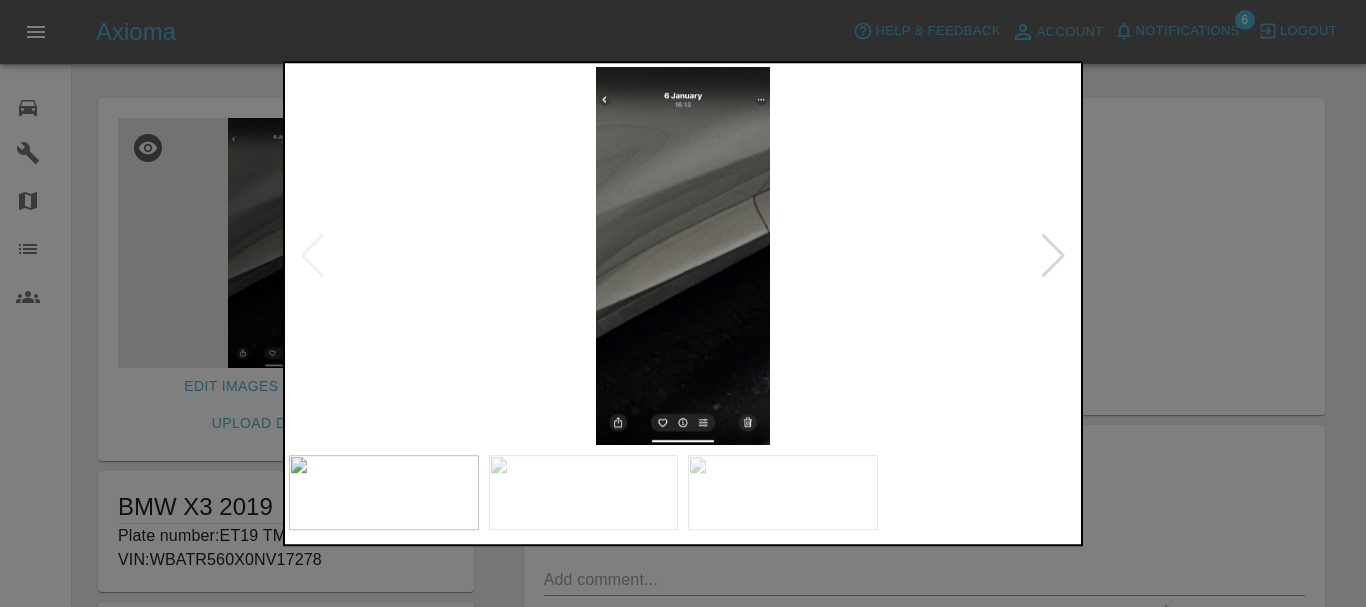 click at bounding box center (1053, 256) 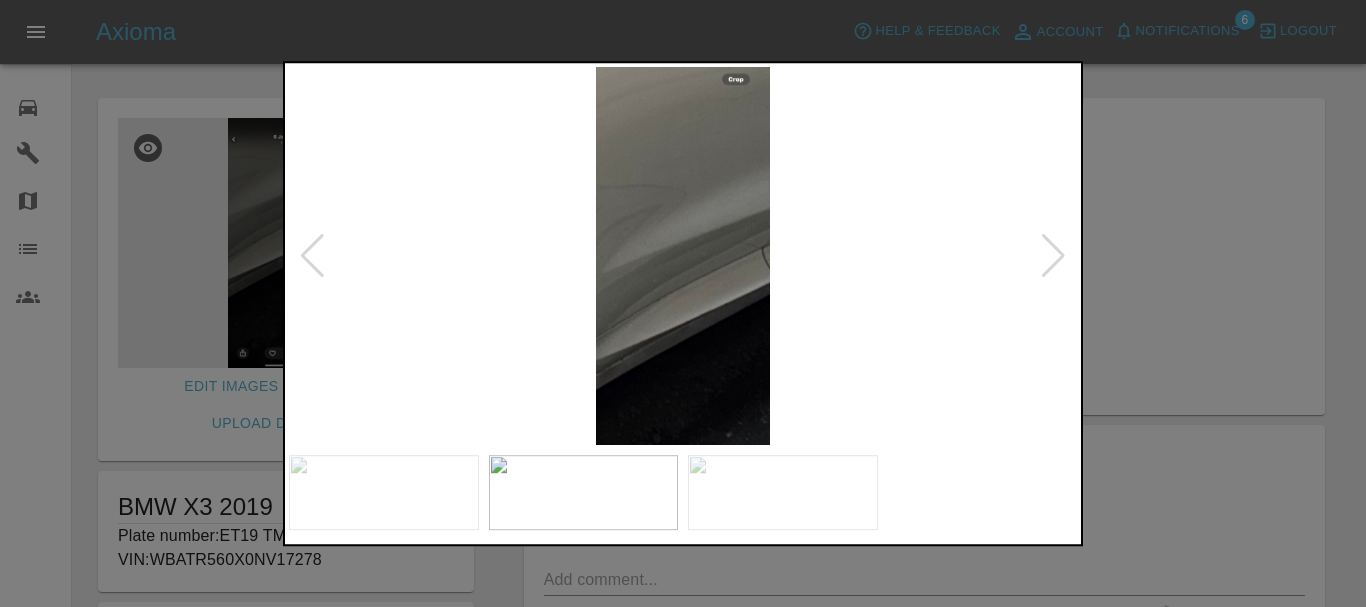 click at bounding box center (1053, 256) 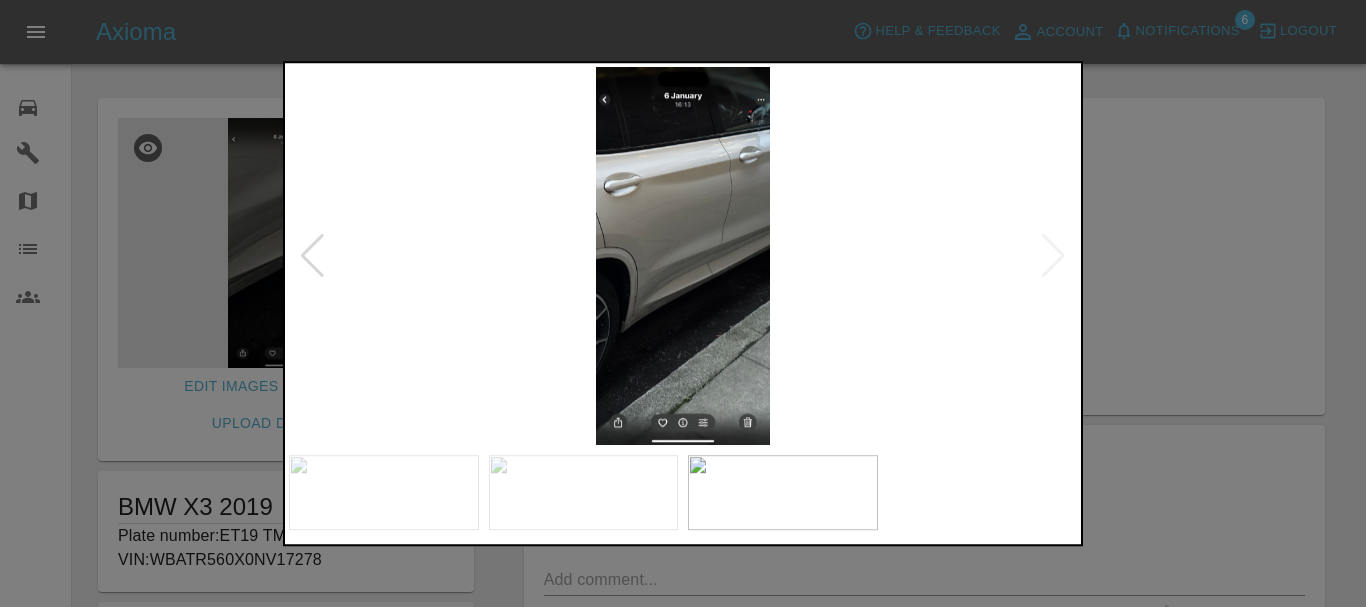 click at bounding box center [683, 256] 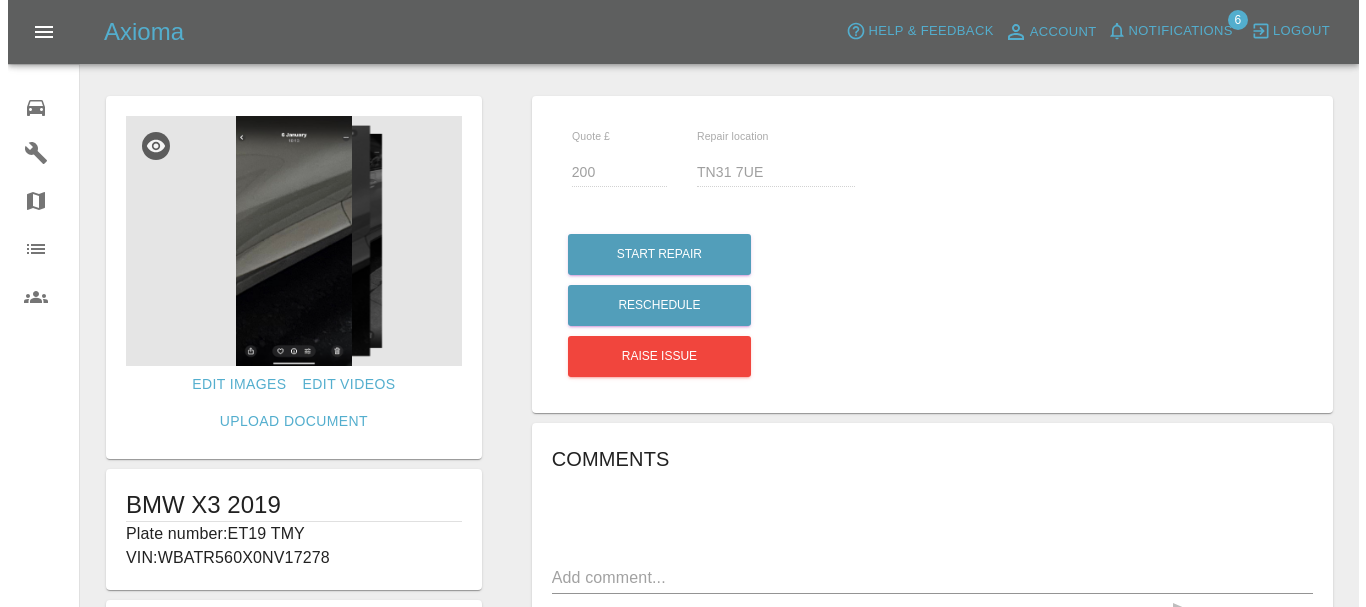 scroll, scrollTop: 0, scrollLeft: 0, axis: both 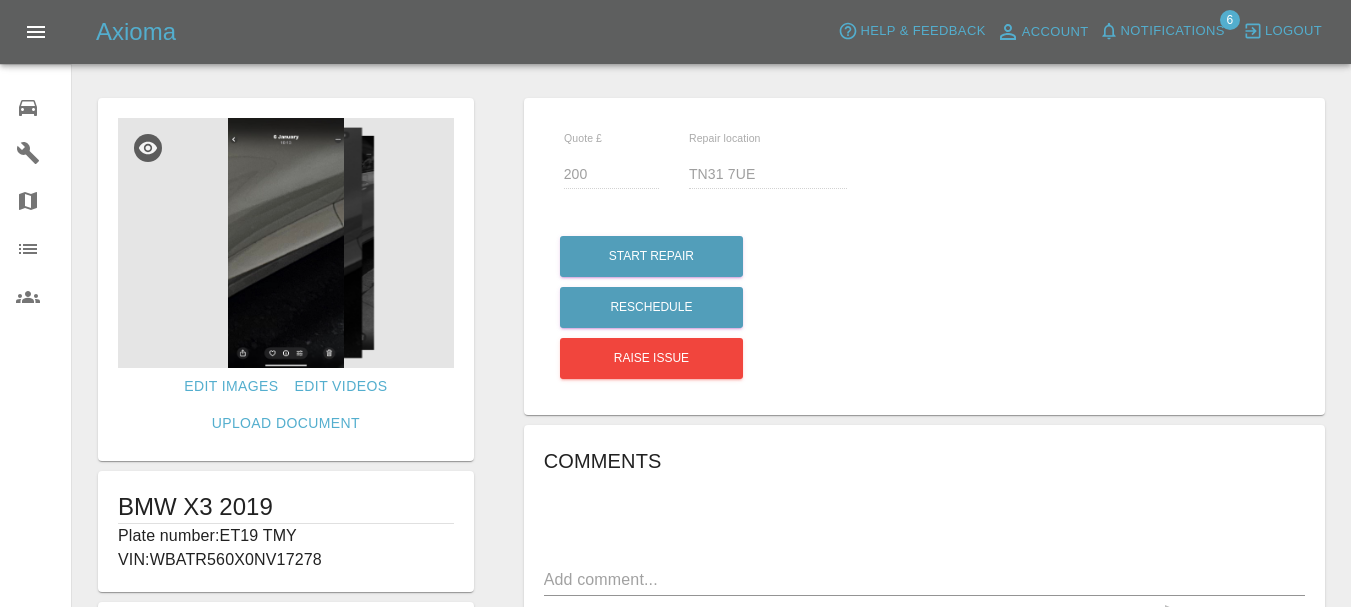 click at bounding box center [286, 243] 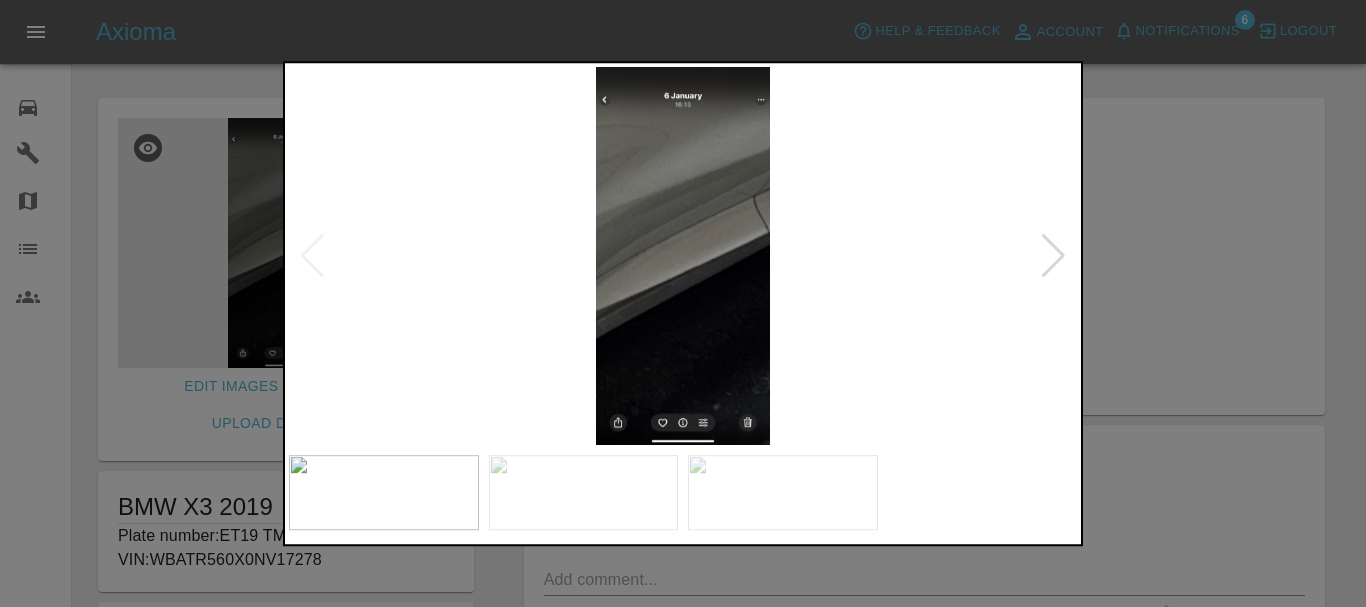 click at bounding box center (1053, 256) 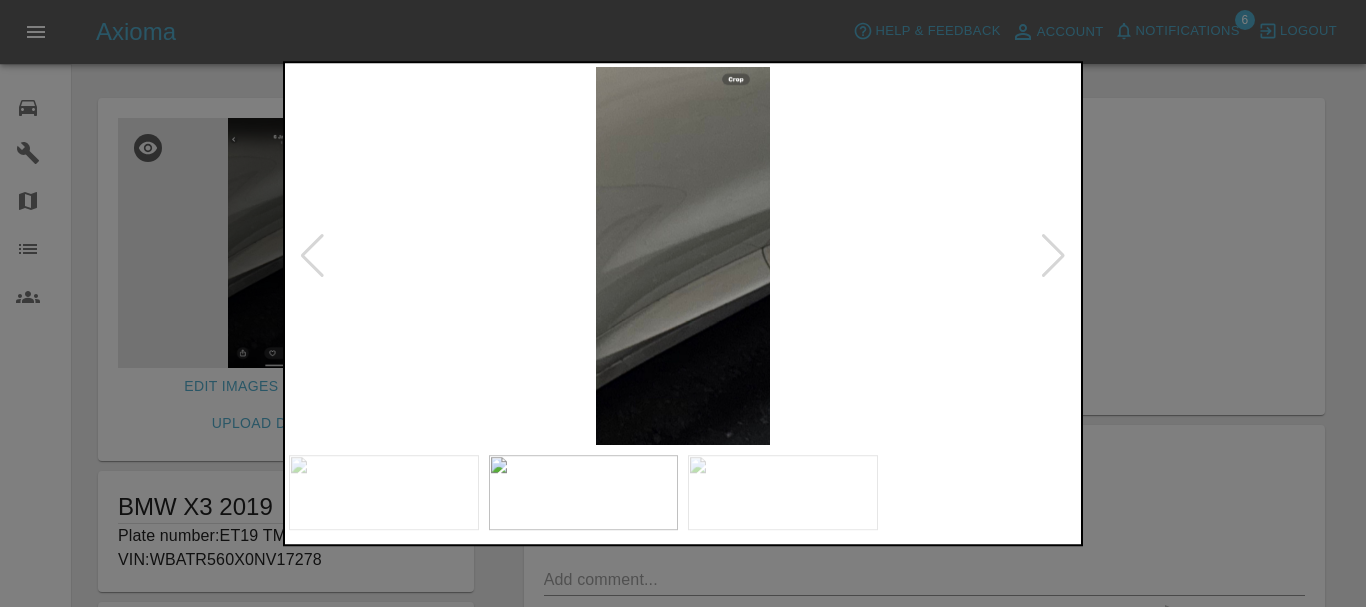 click at bounding box center [1053, 256] 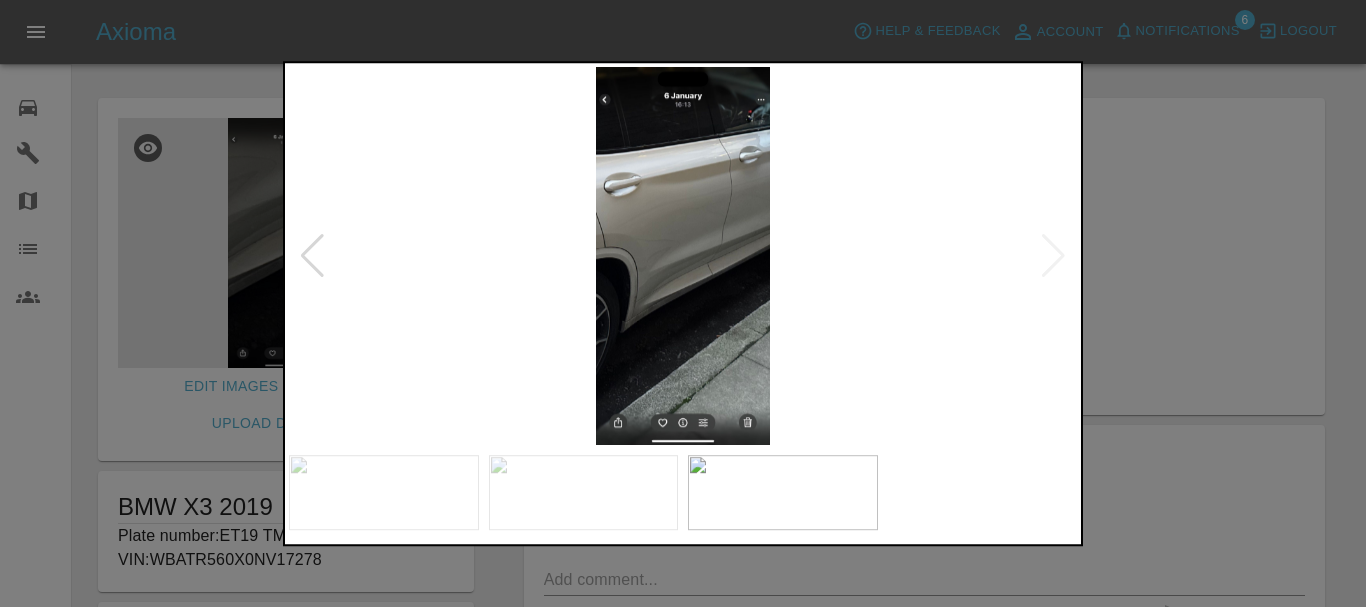 click at bounding box center (683, 256) 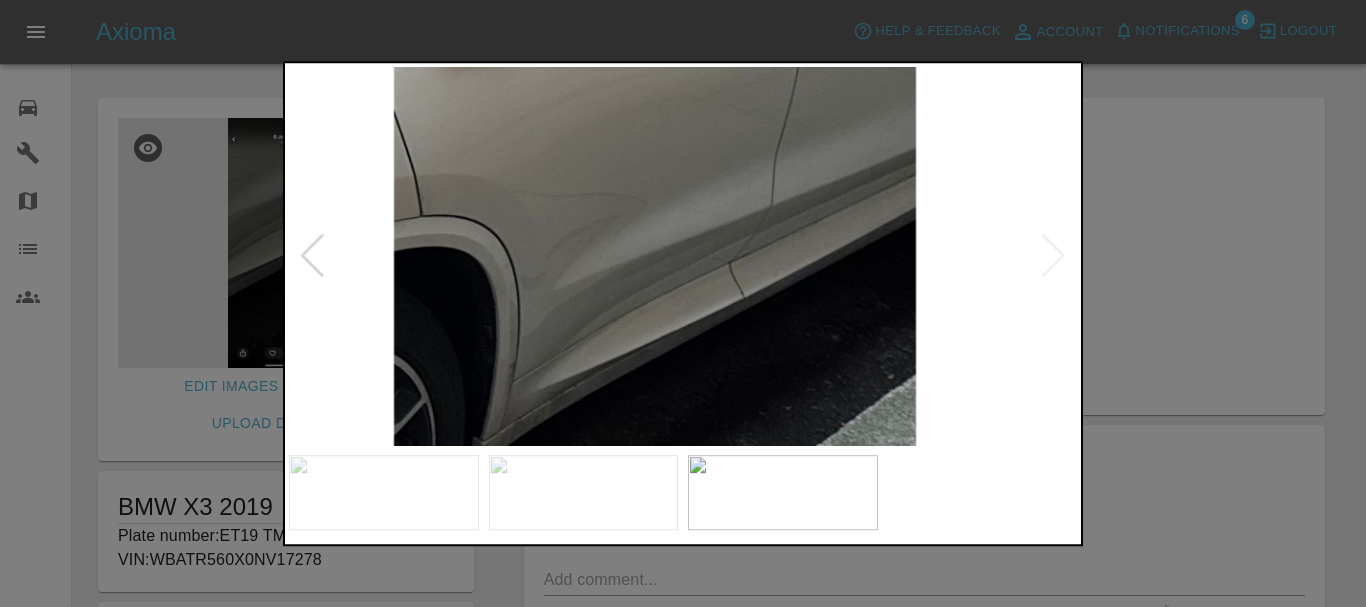 click at bounding box center [655, 241] 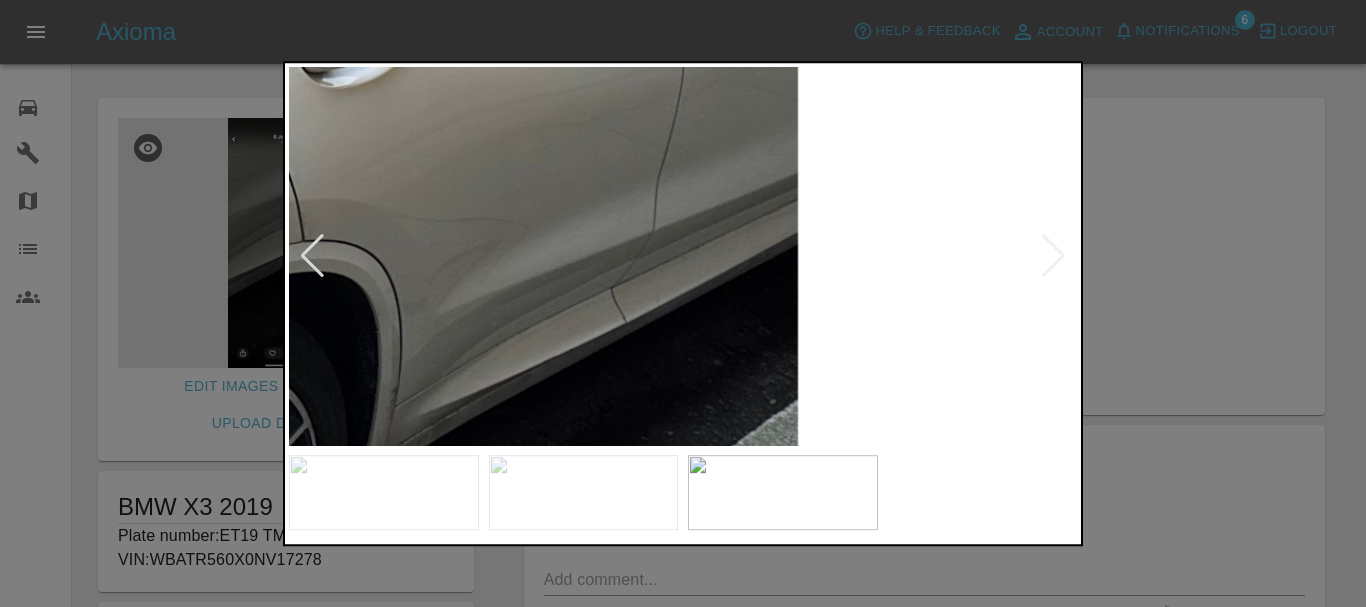 click at bounding box center [537, 266] 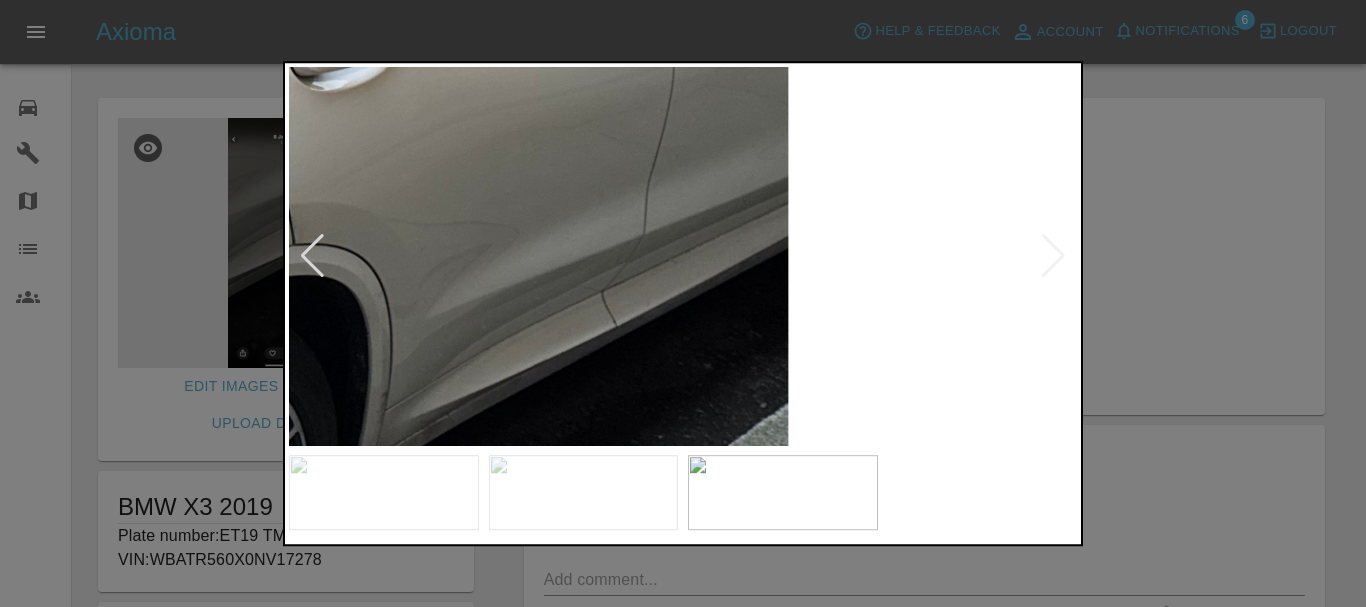 click at bounding box center (683, 303) 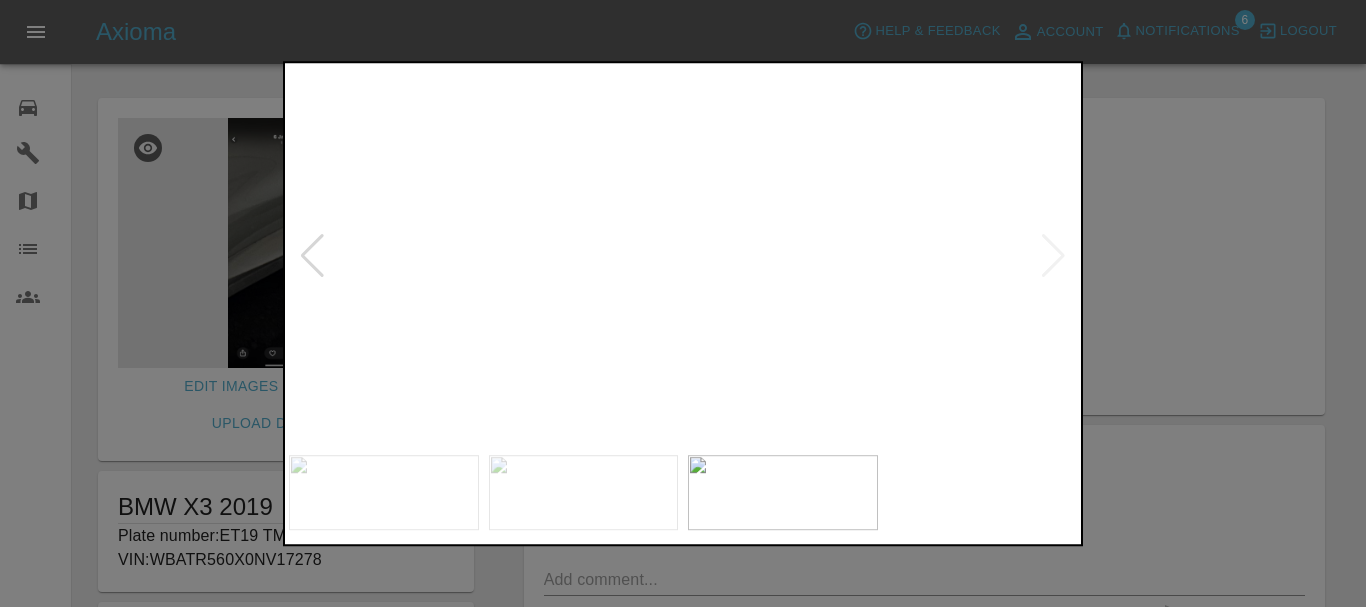 click at bounding box center [-105, 226] 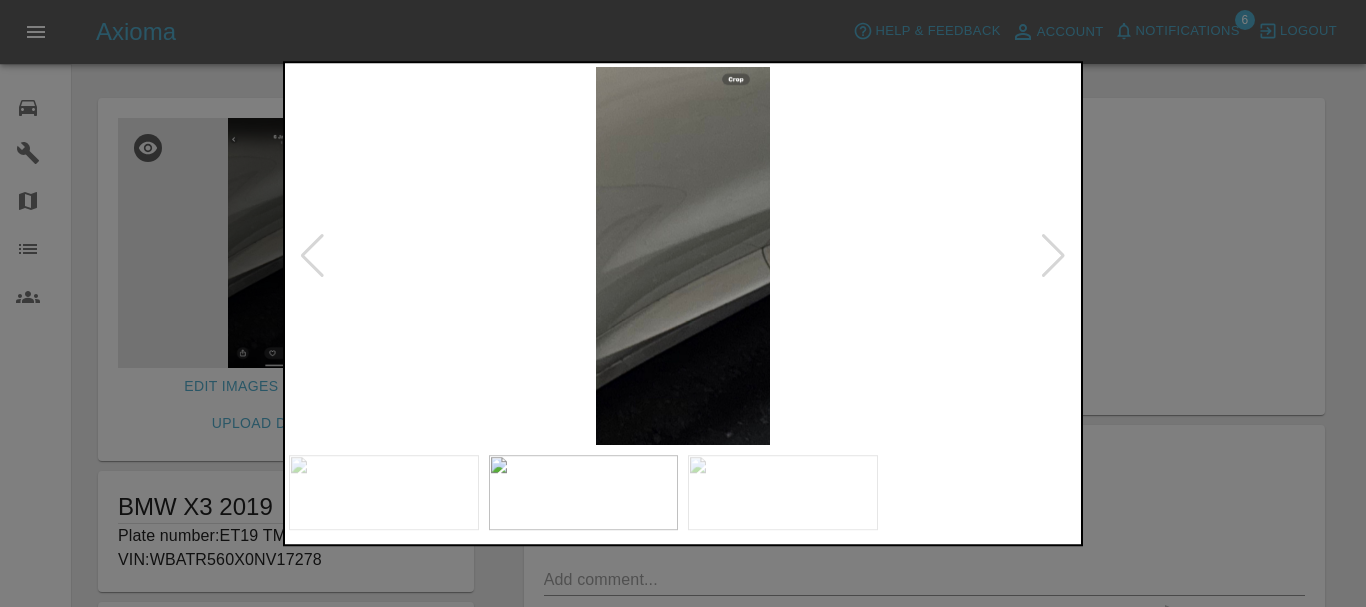 click at bounding box center (683, 256) 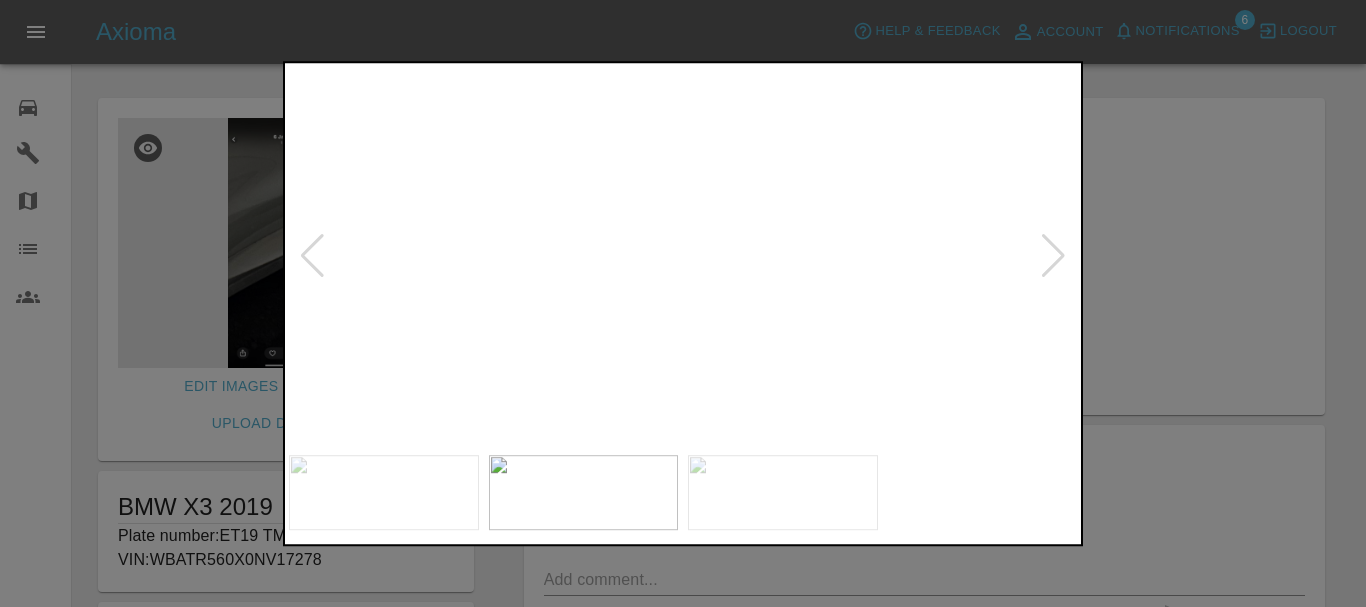 click at bounding box center (-105, 238) 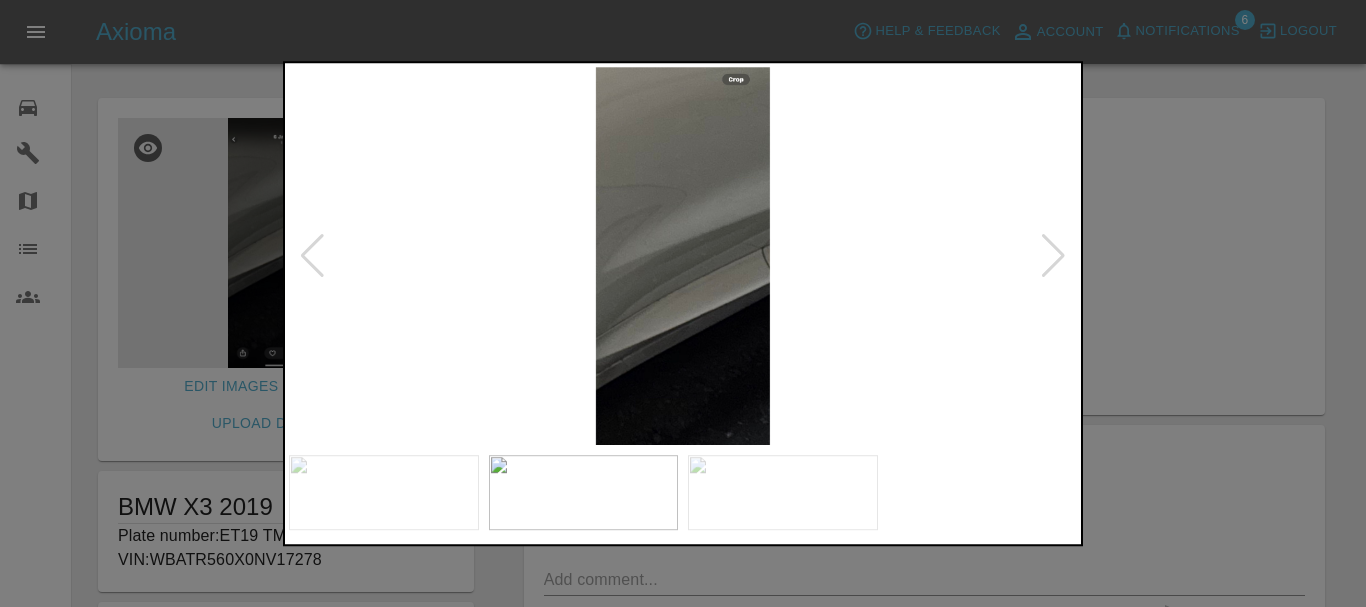 click at bounding box center [312, 256] 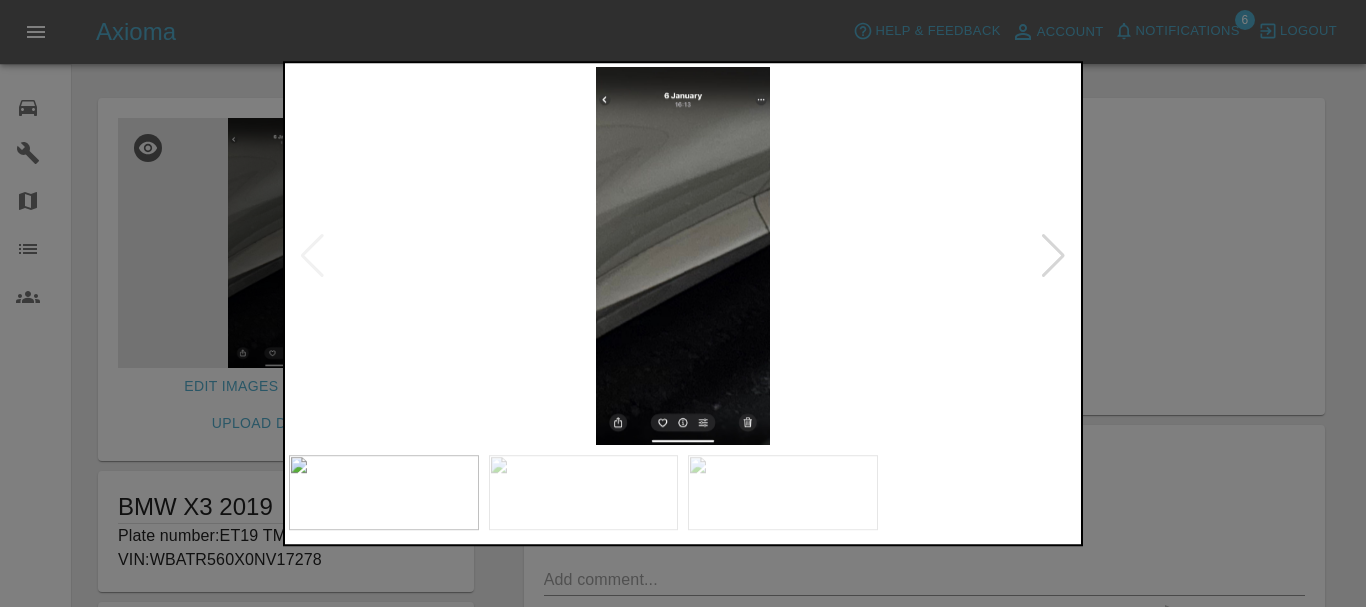 click at bounding box center [683, 256] 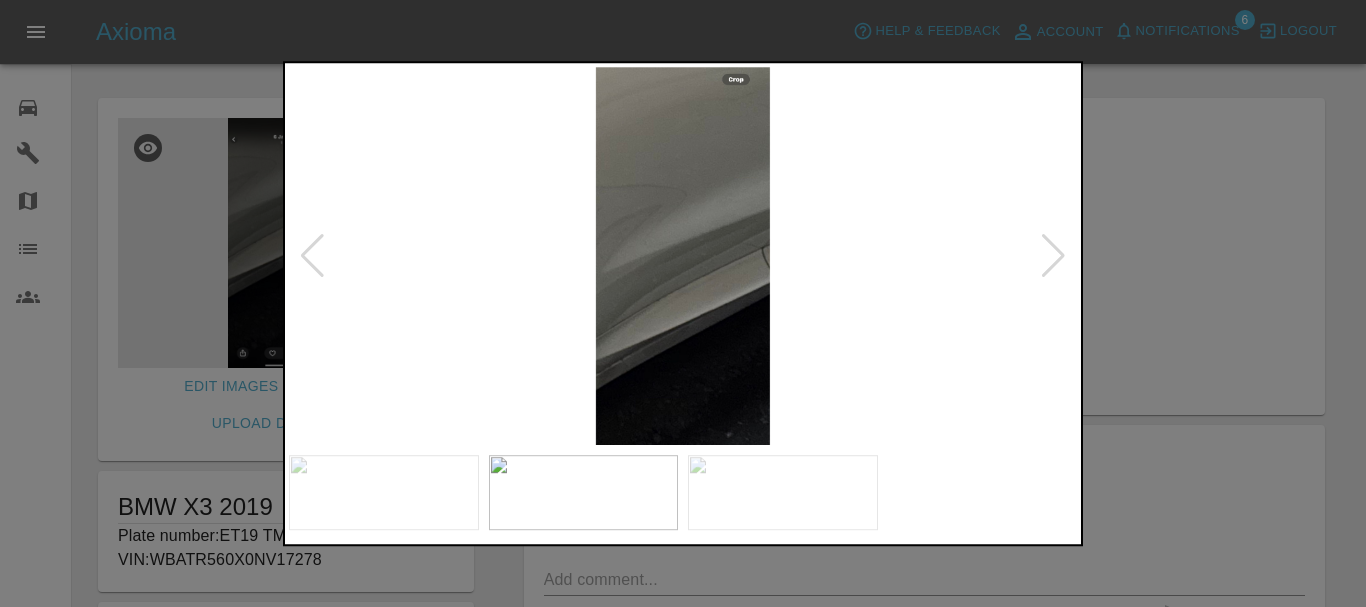 click at bounding box center (1053, 256) 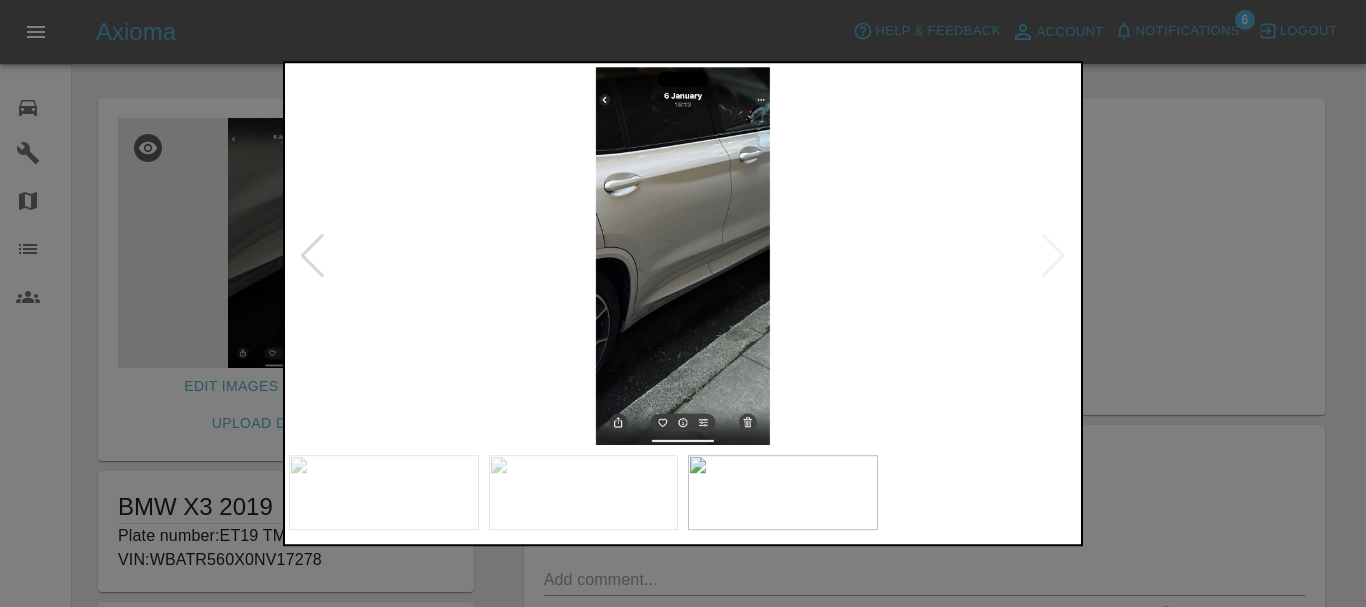 click at bounding box center [683, 303] 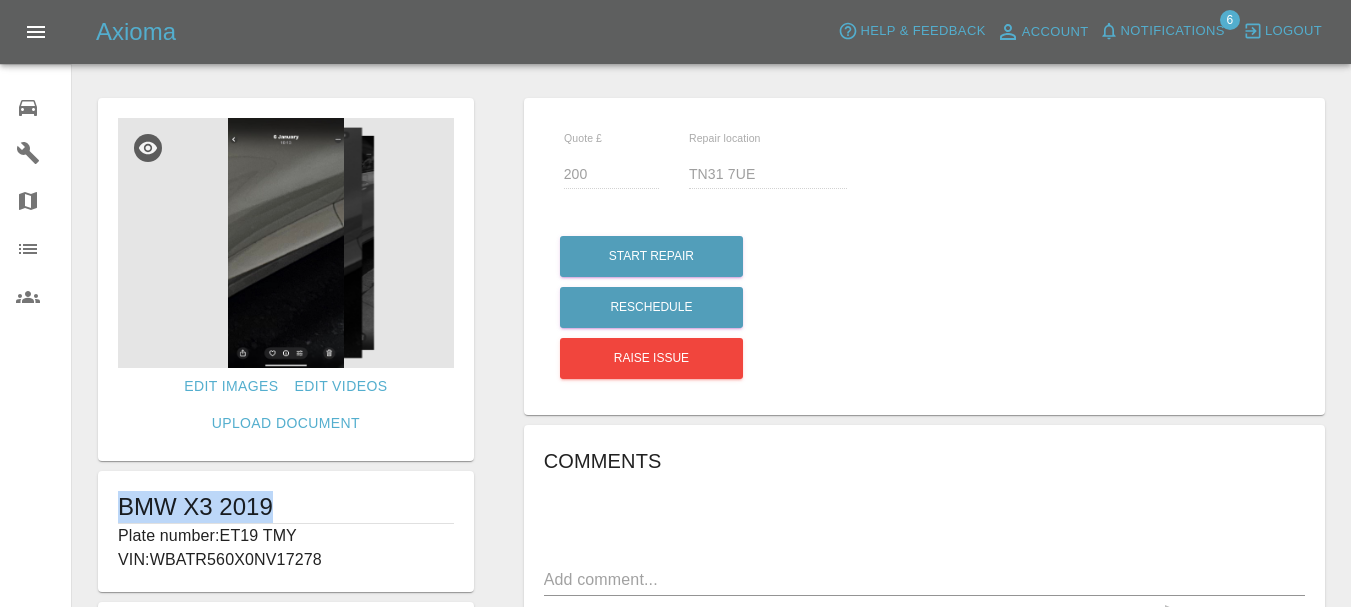 drag, startPoint x: 120, startPoint y: 504, endPoint x: 281, endPoint y: 504, distance: 161 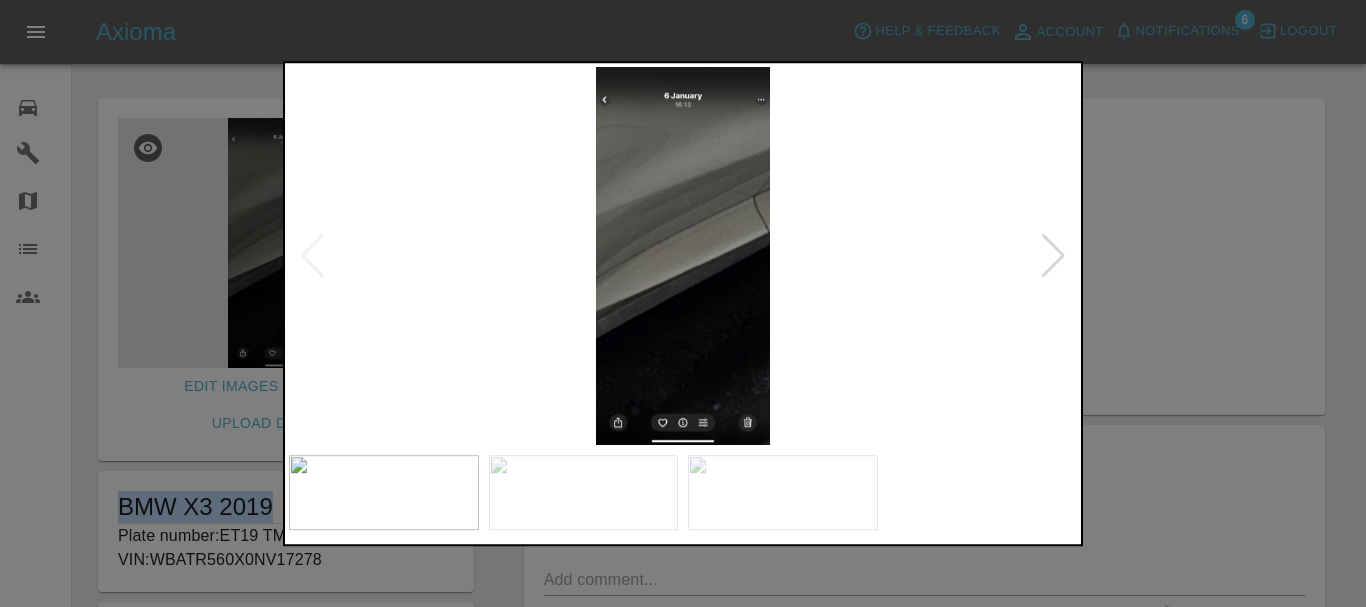 click at bounding box center [683, 256] 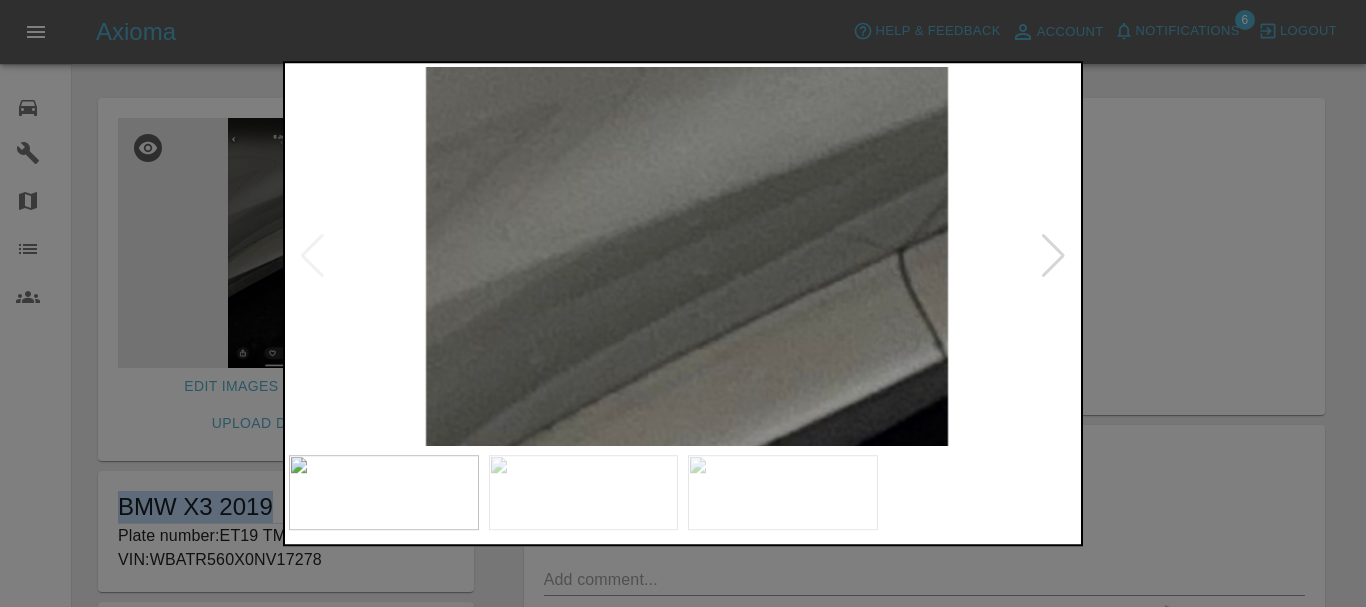 click at bounding box center (687, 429) 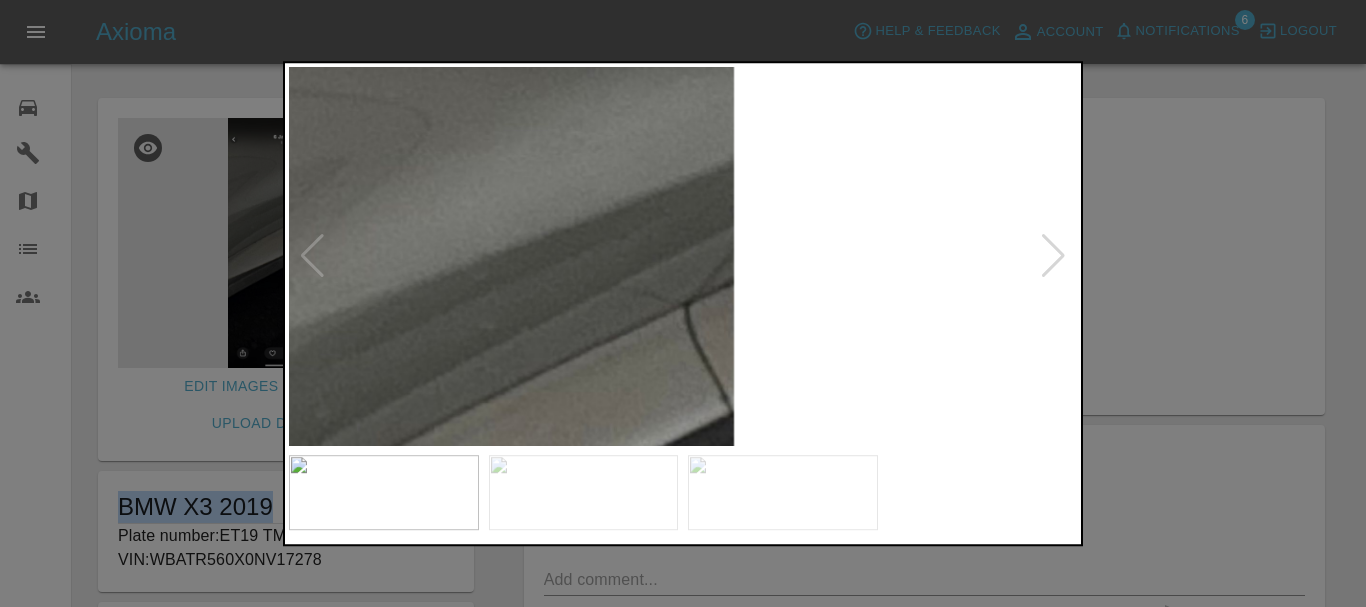 click at bounding box center [473, 483] 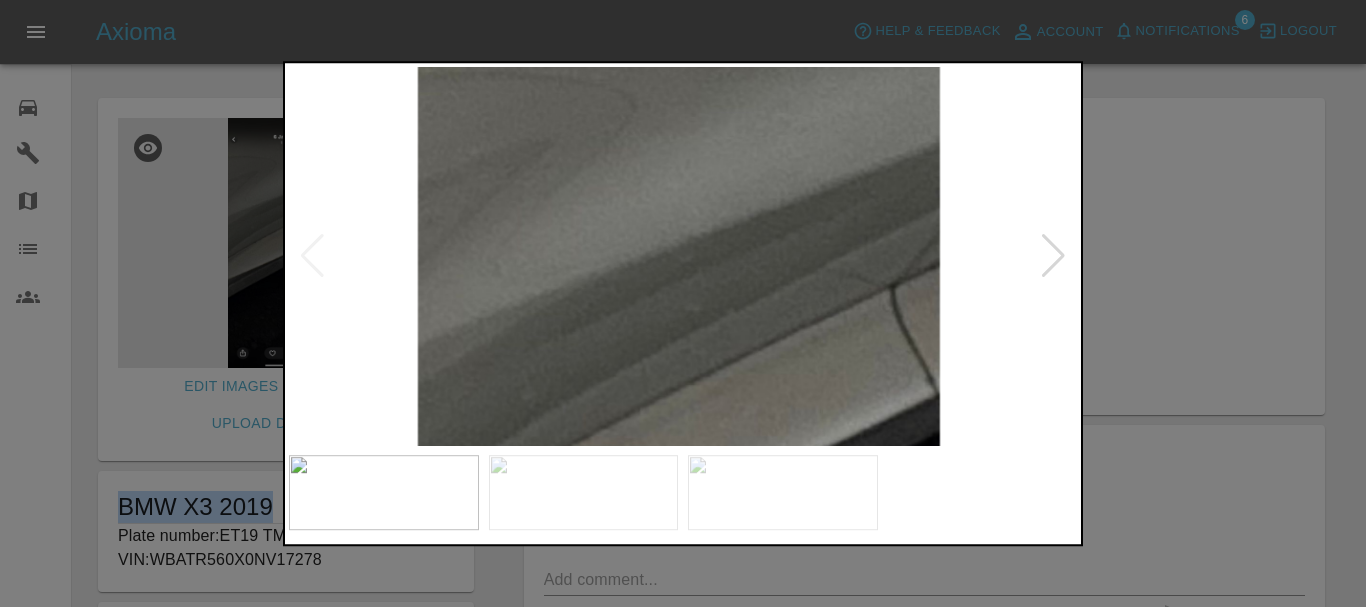 click at bounding box center [679, 465] 